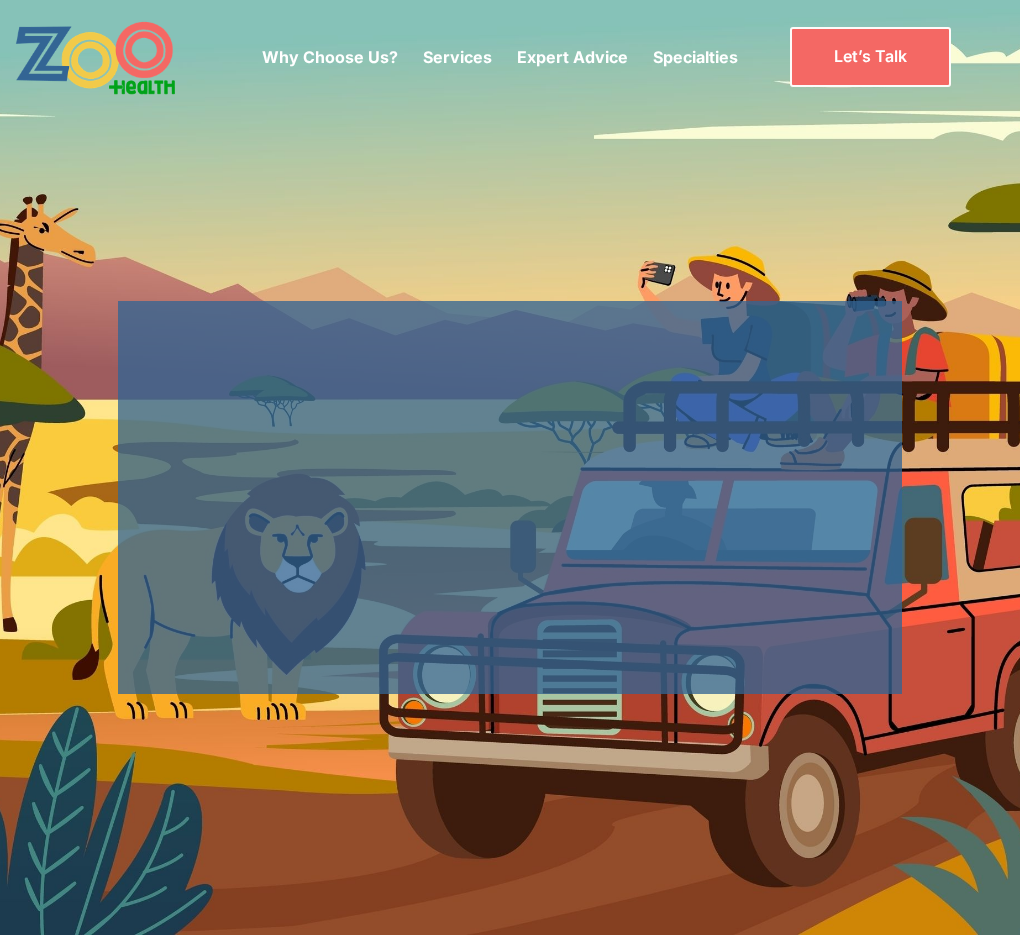 scroll, scrollTop: 0, scrollLeft: 0, axis: both 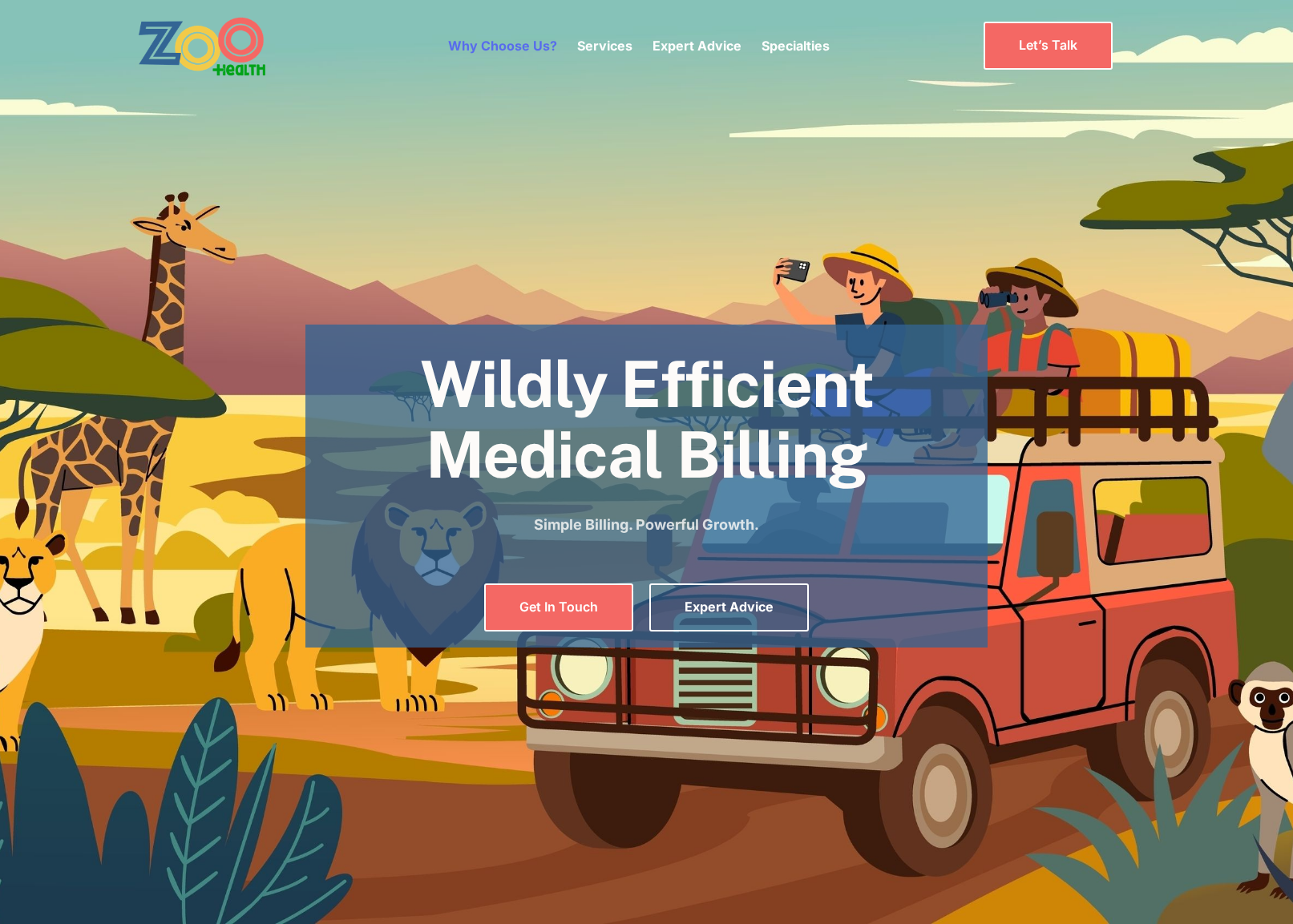 click on "Why Choose Us?" at bounding box center (503, 46) 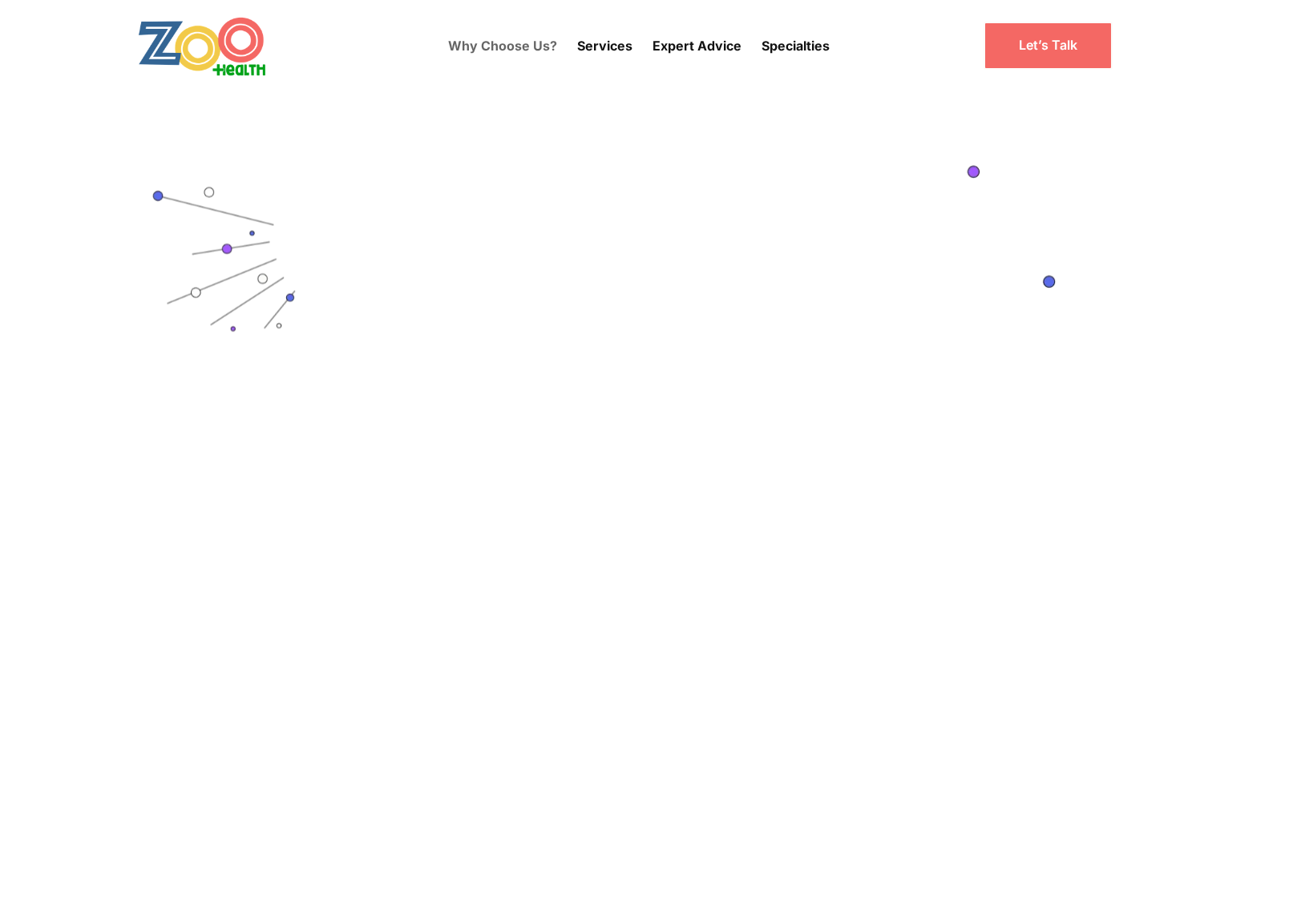 scroll, scrollTop: 0, scrollLeft: 0, axis: both 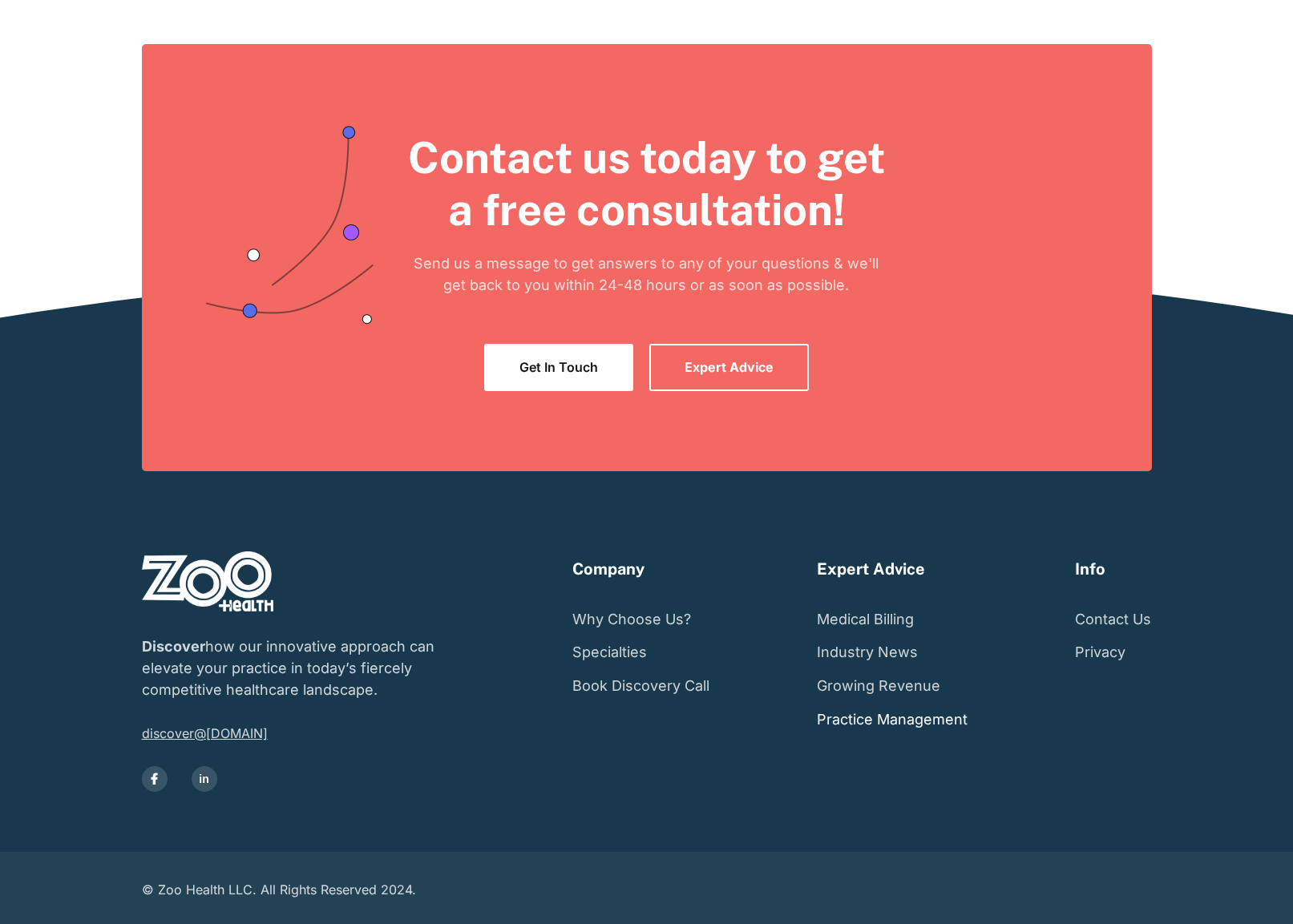 click on "Practice Management" at bounding box center (892, 720) 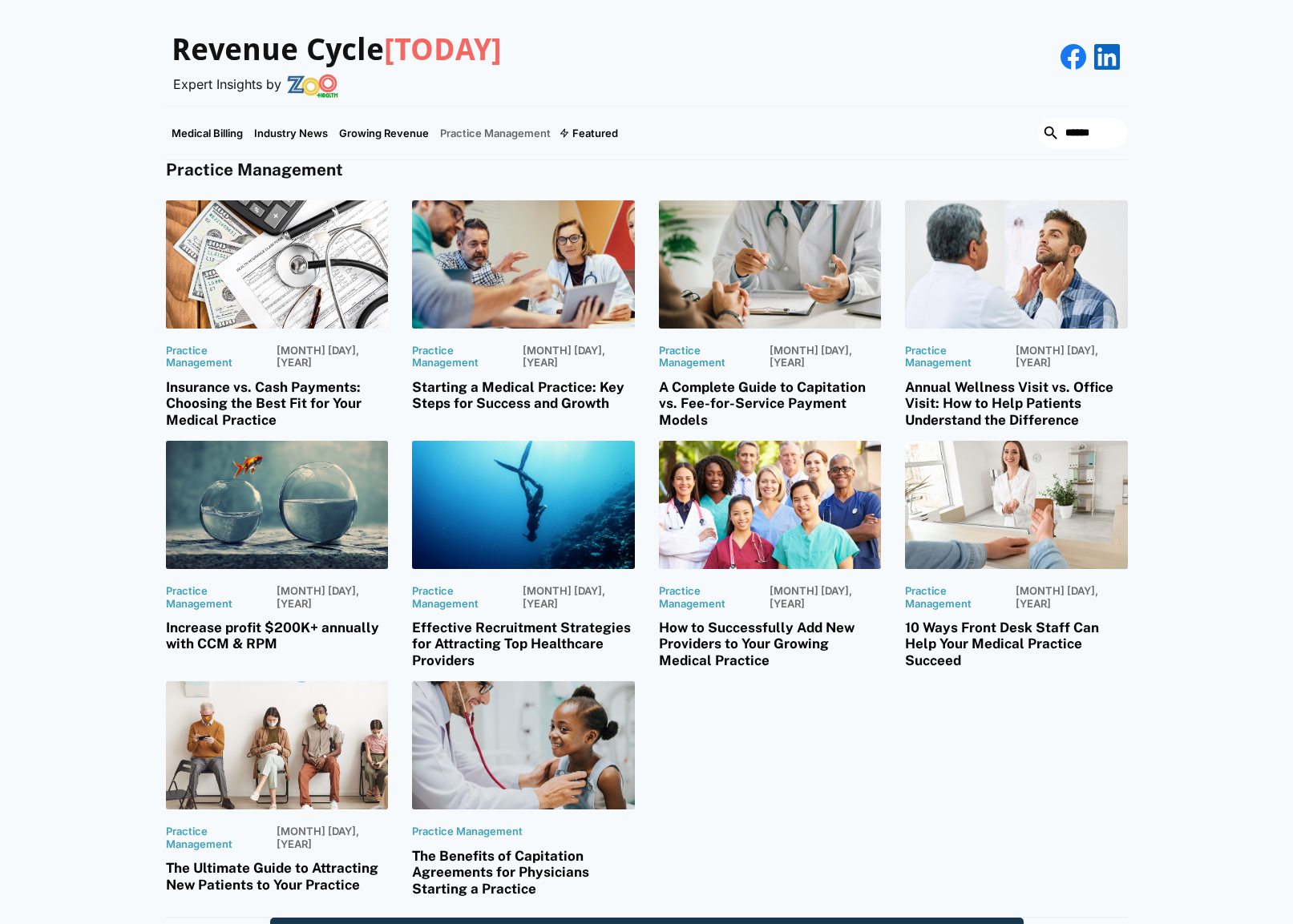 scroll, scrollTop: 0, scrollLeft: 0, axis: both 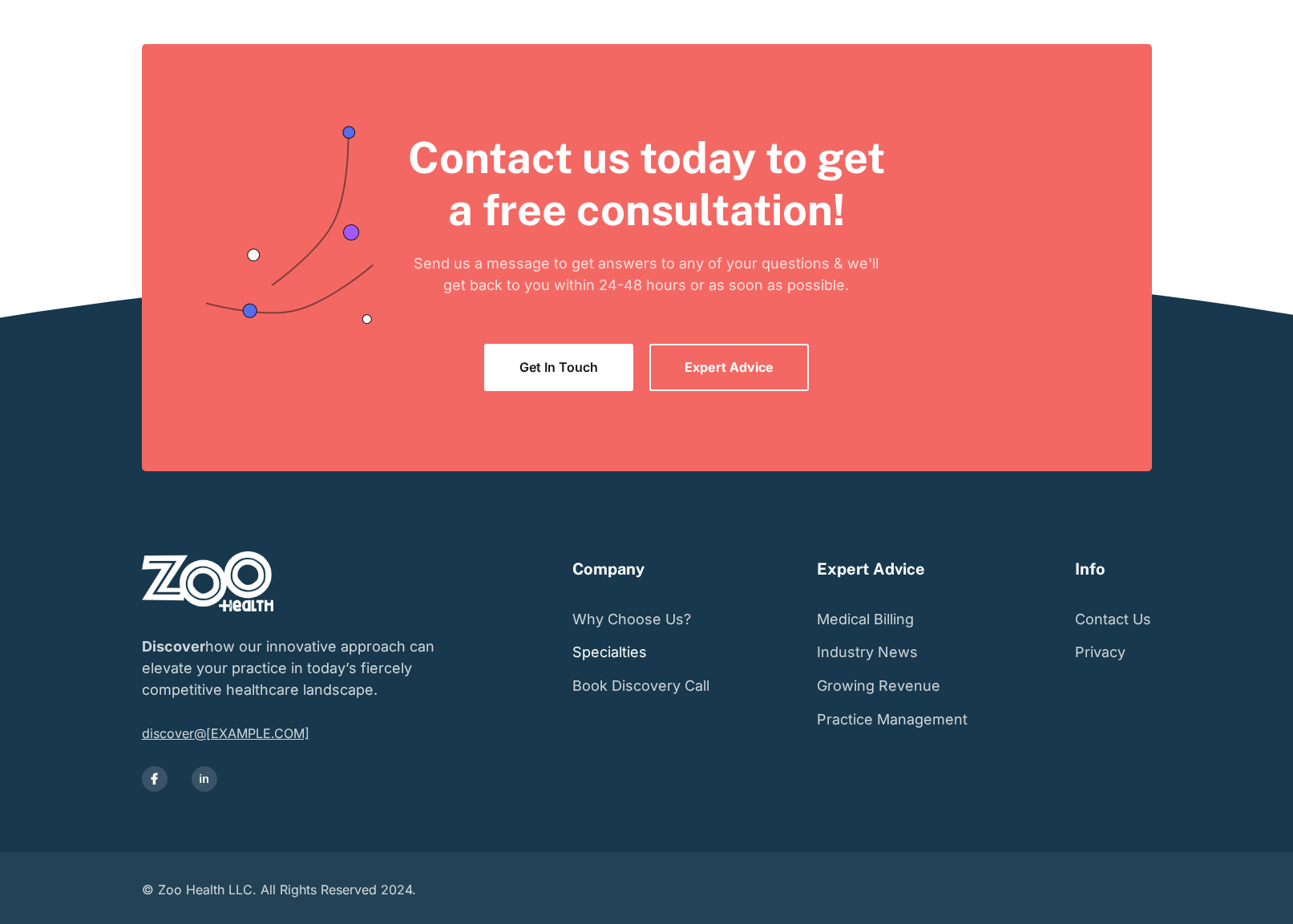 click on "Specialties" at bounding box center [609, 652] 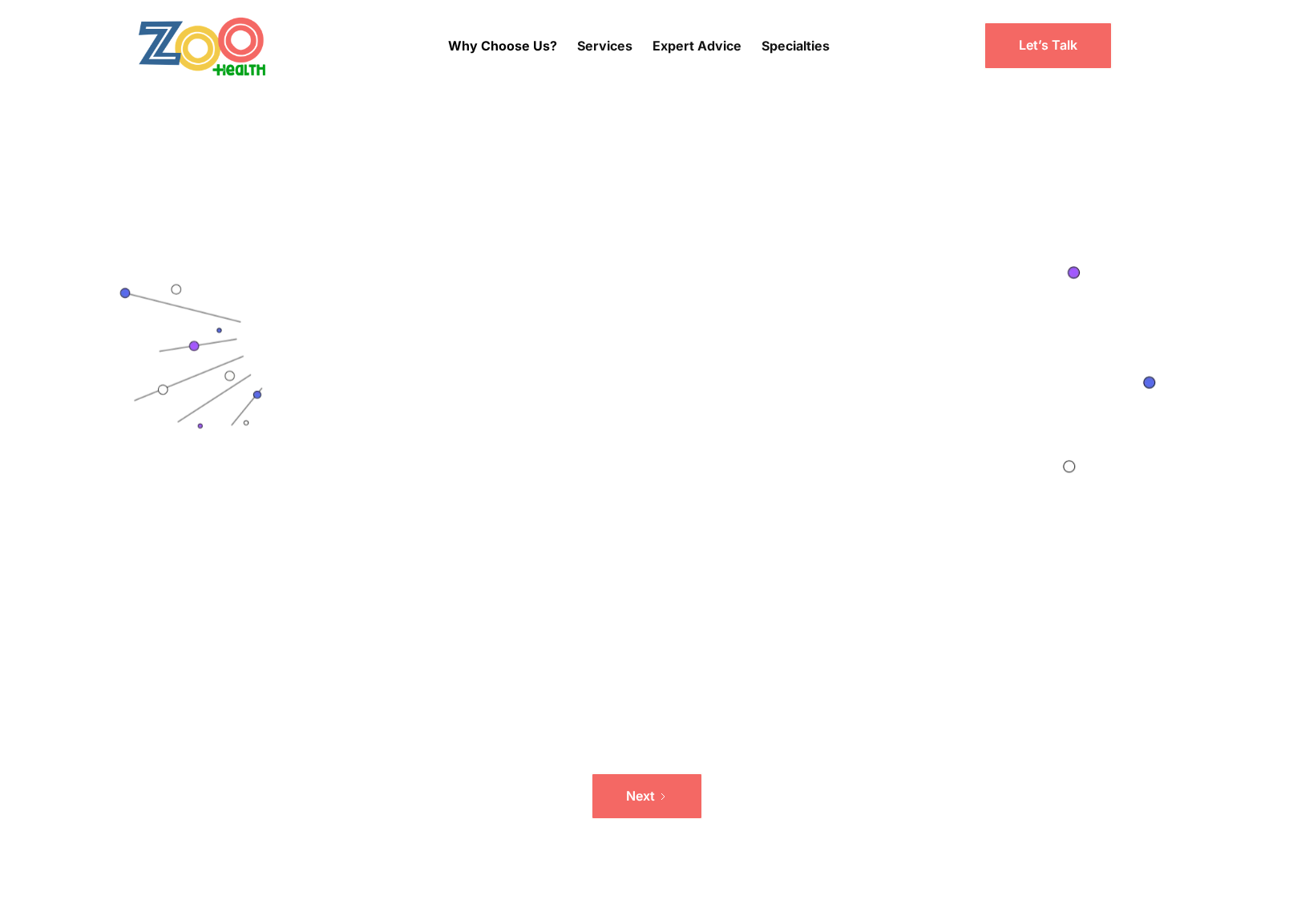 scroll, scrollTop: 0, scrollLeft: 0, axis: both 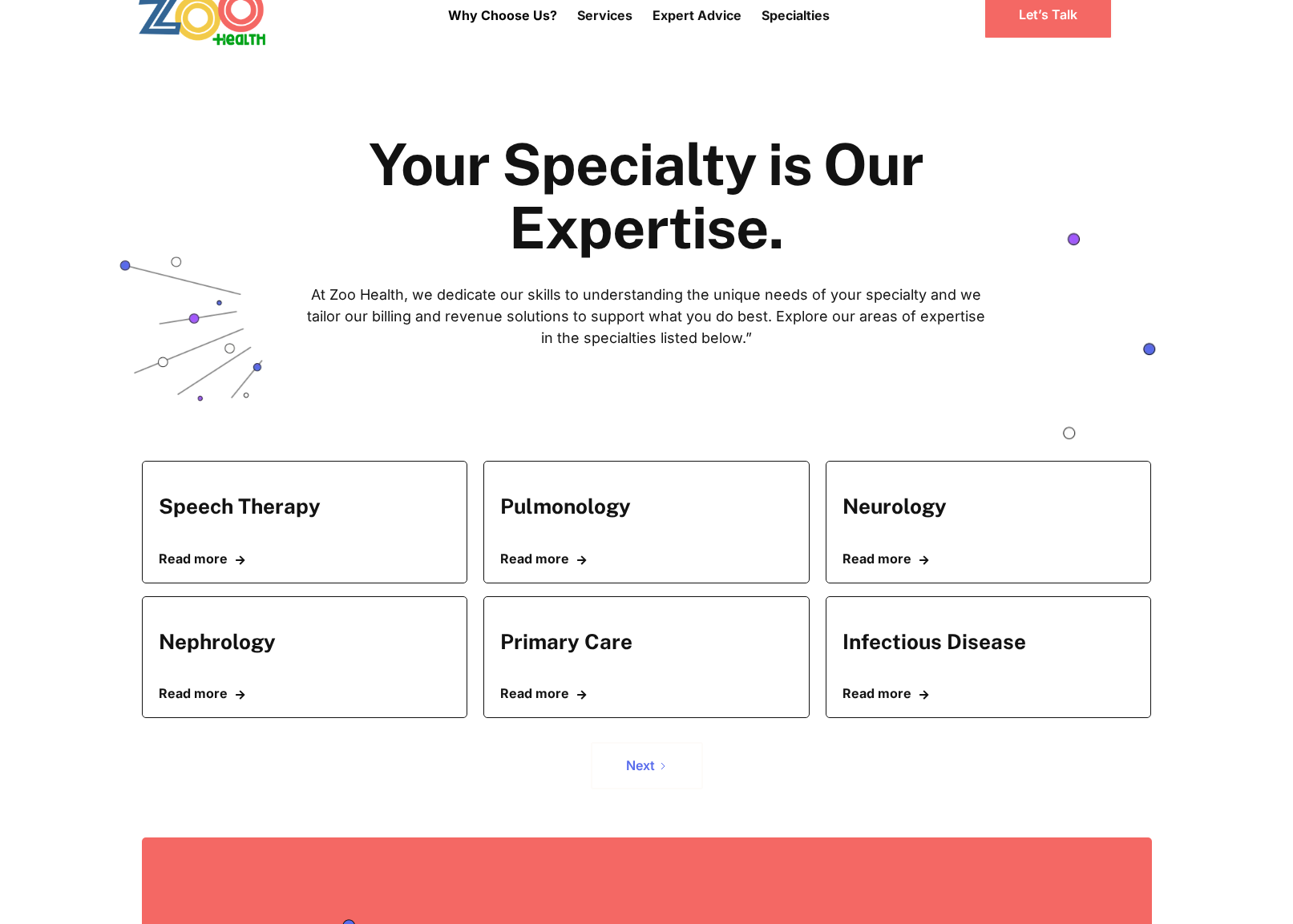 click on "Next" at bounding box center [647, 765] 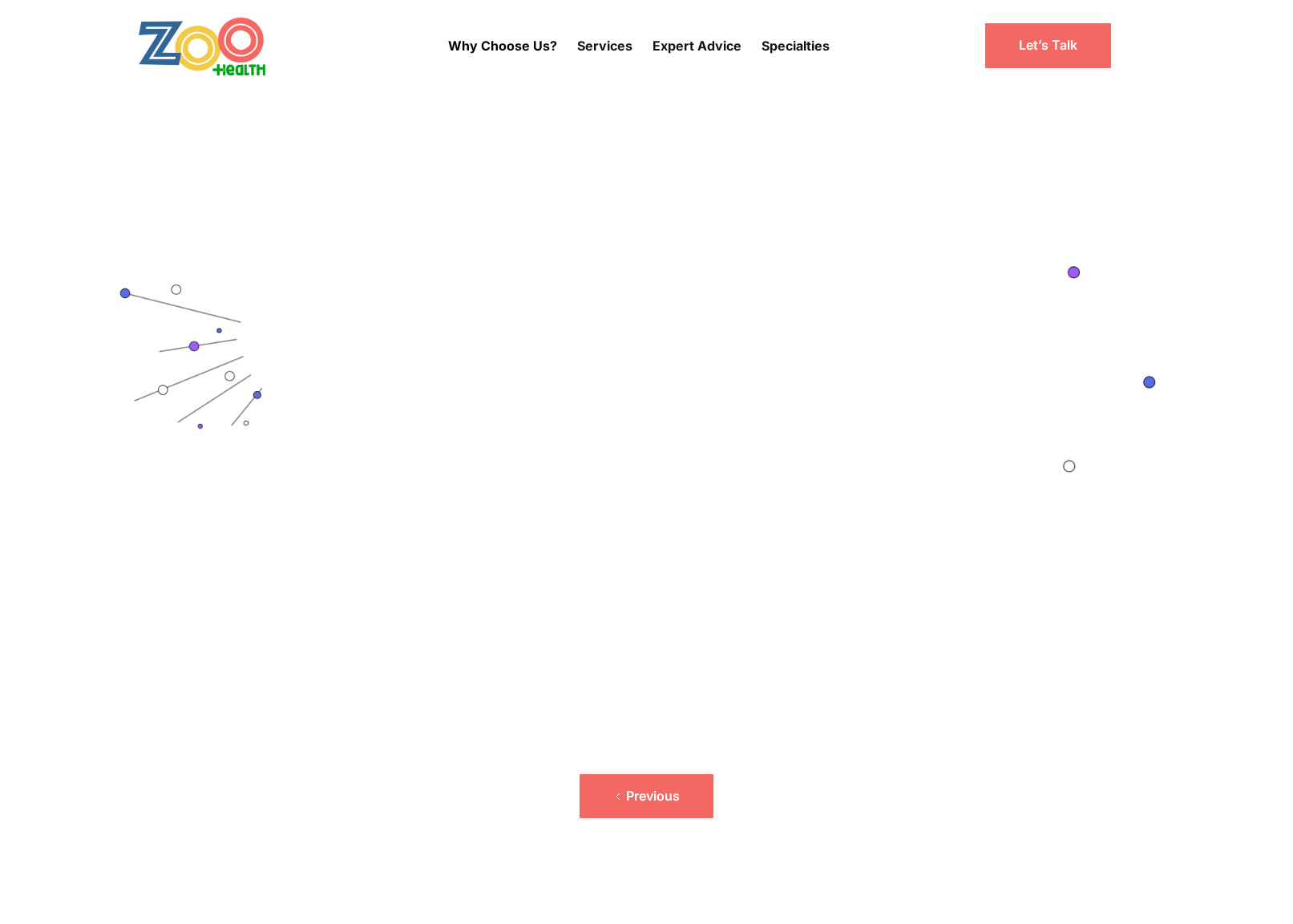 scroll, scrollTop: 0, scrollLeft: 0, axis: both 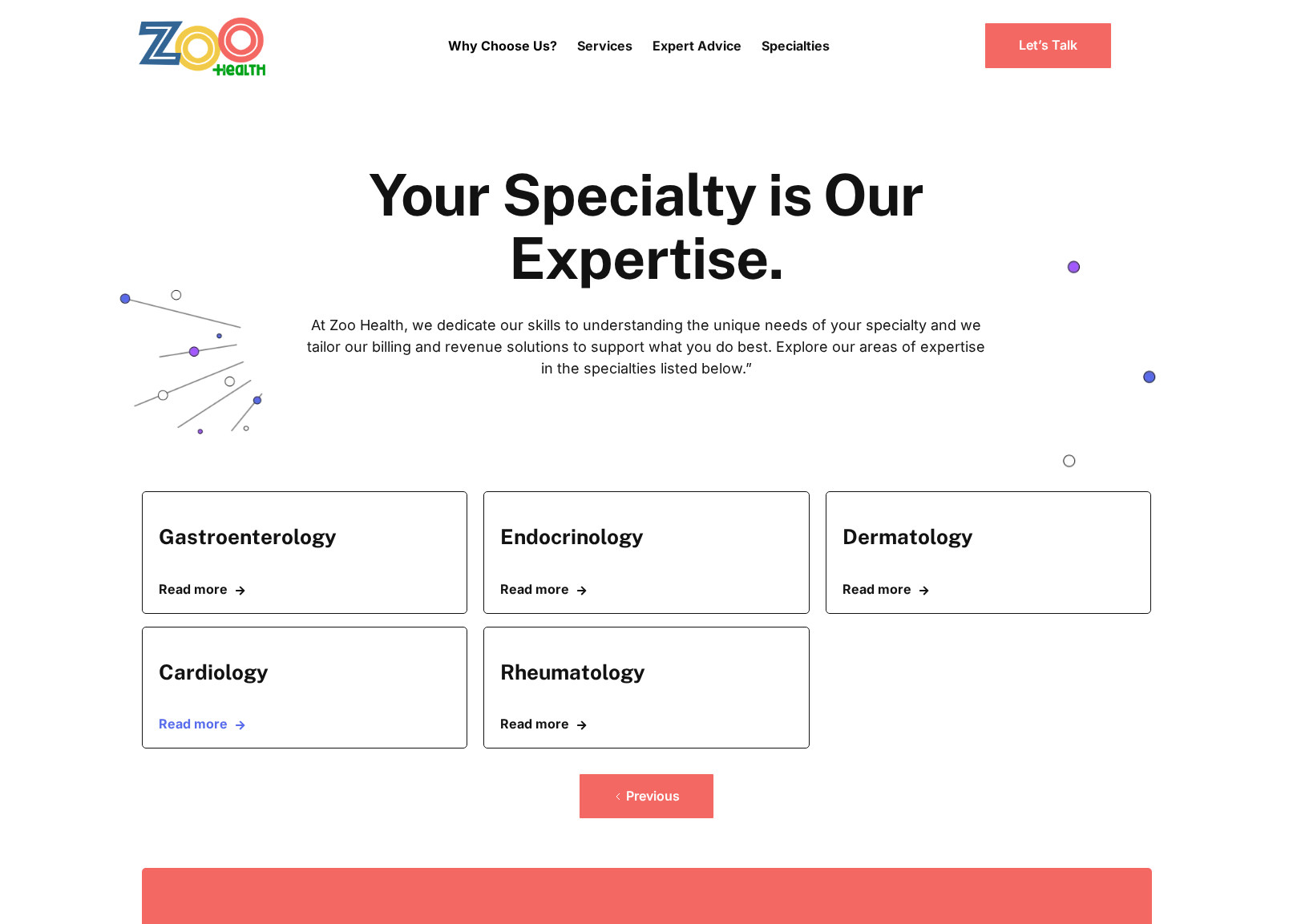 click on "Read more " at bounding box center (305, 724) 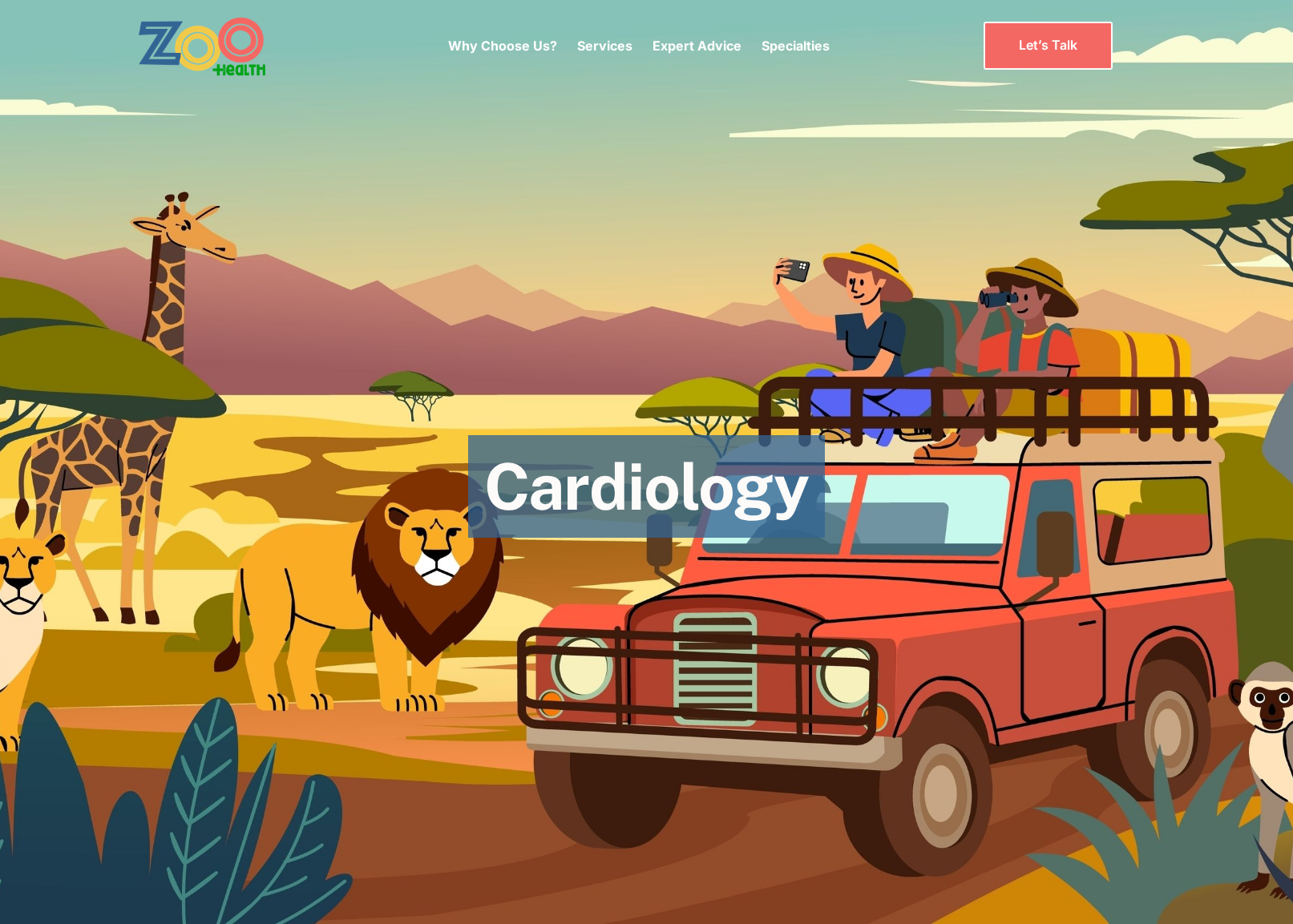 scroll, scrollTop: 769, scrollLeft: 0, axis: vertical 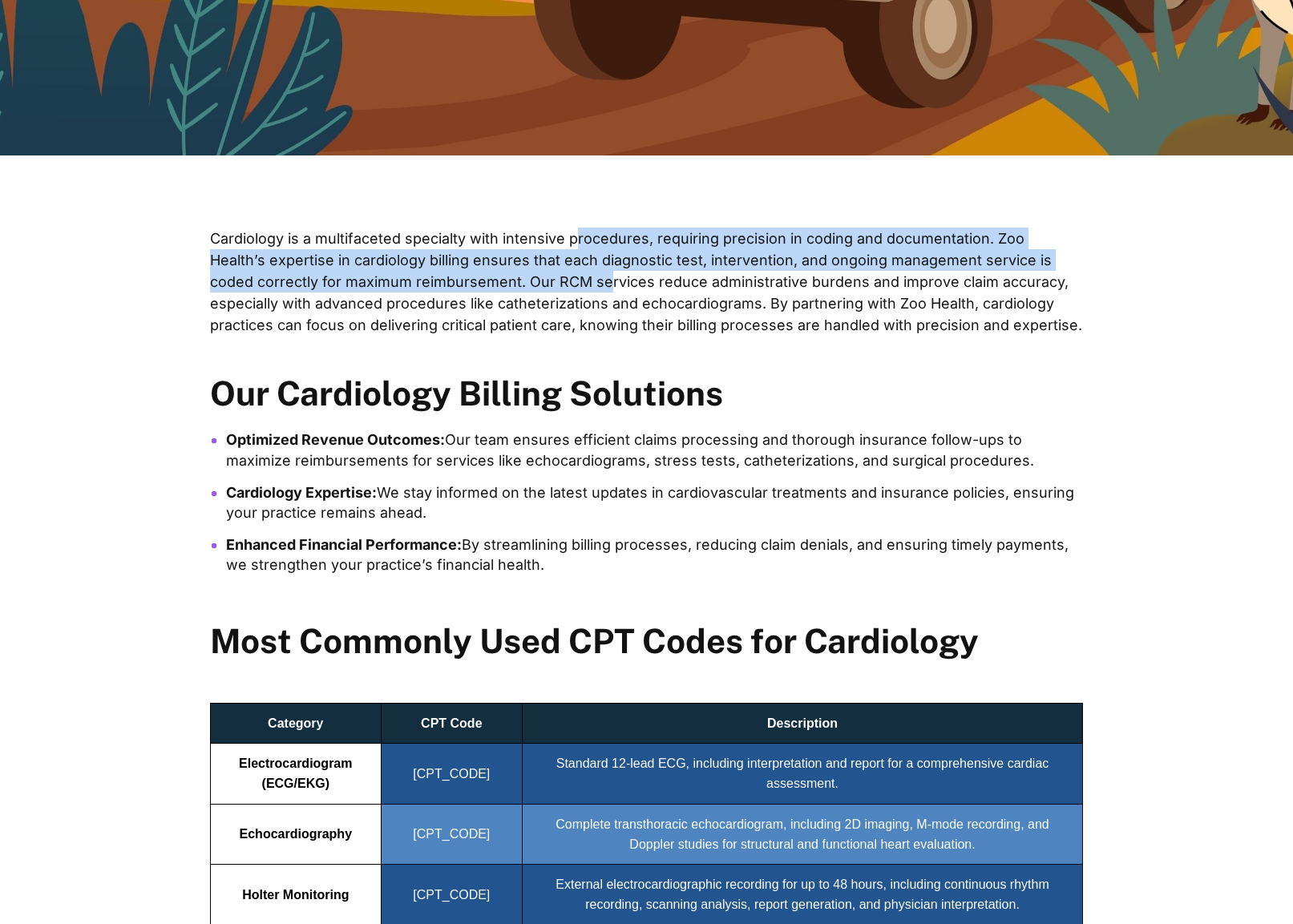 drag, startPoint x: 555, startPoint y: 287, endPoint x: 573, endPoint y: 243, distance: 47.539457 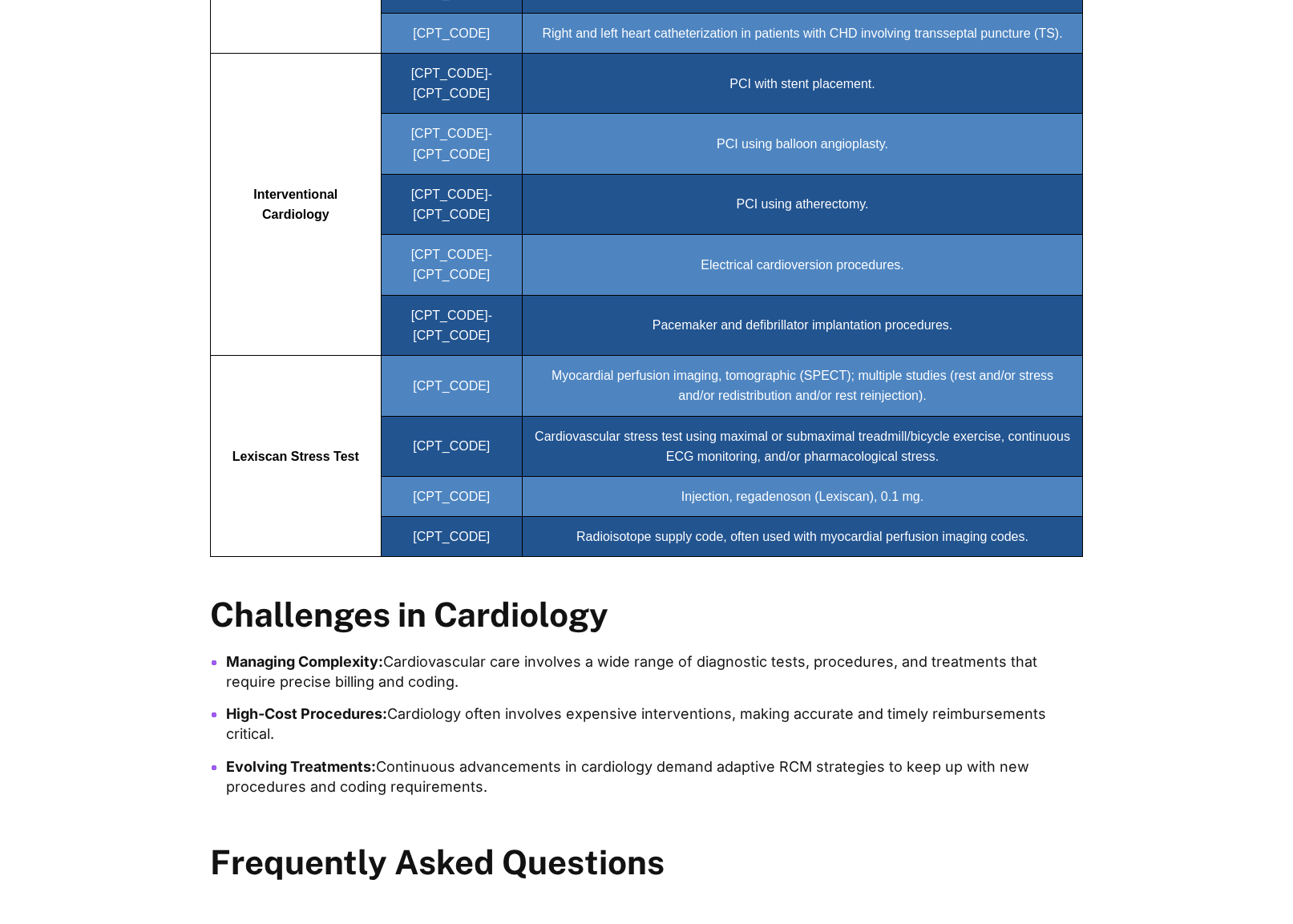 scroll, scrollTop: 1865, scrollLeft: 0, axis: vertical 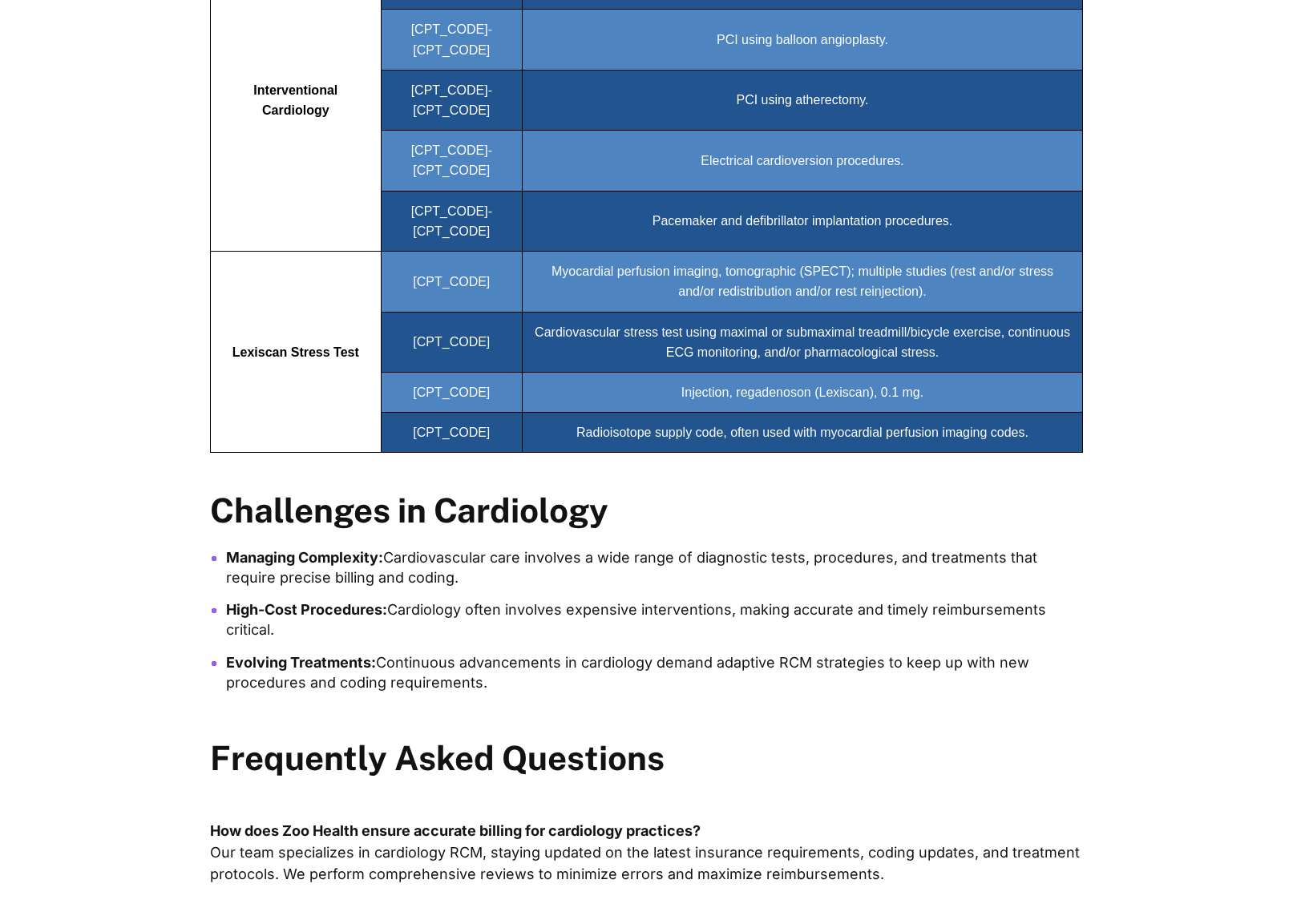 drag, startPoint x: 279, startPoint y: 649, endPoint x: 220, endPoint y: 570, distance: 98.6002 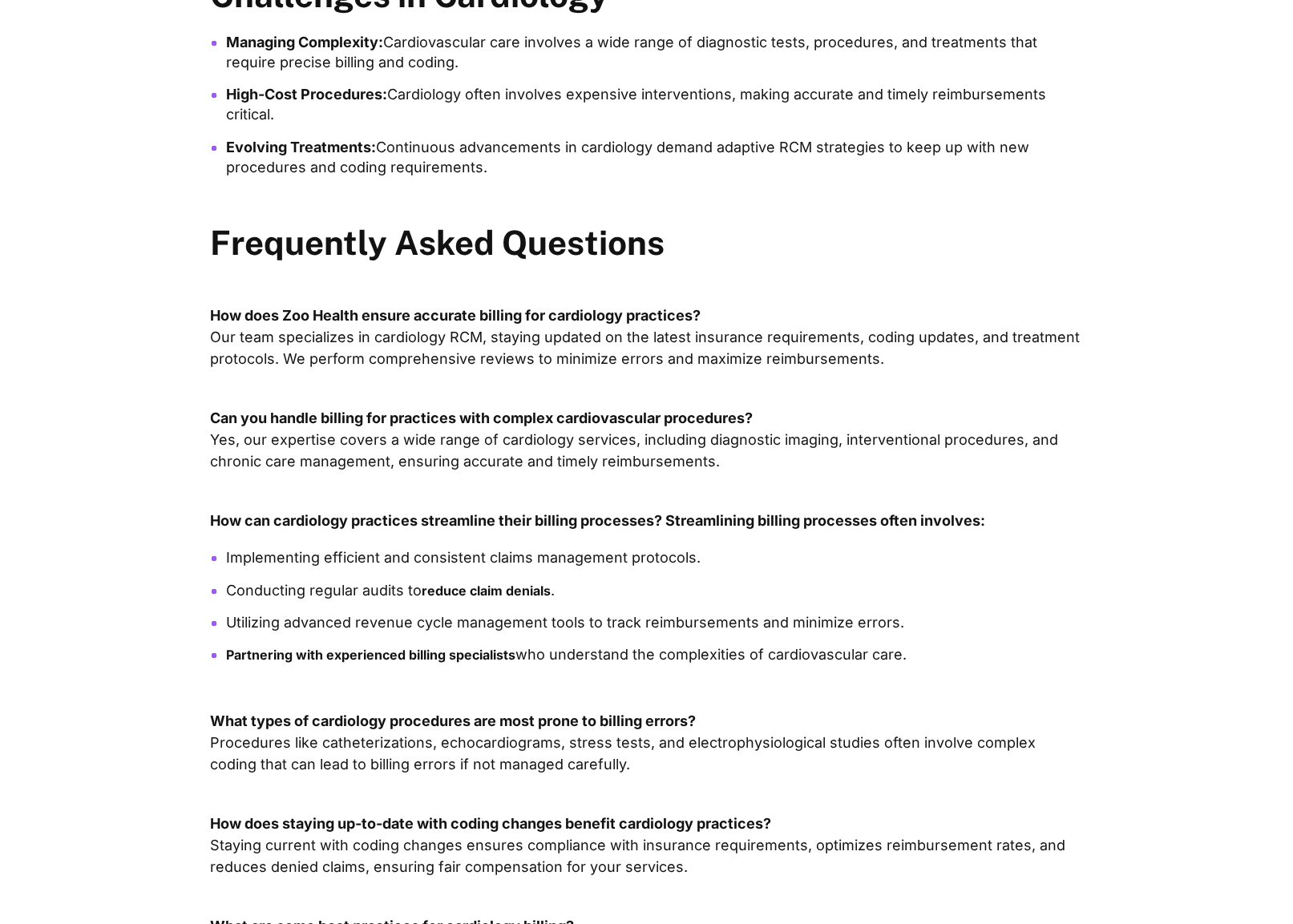 scroll, scrollTop: 2589, scrollLeft: 0, axis: vertical 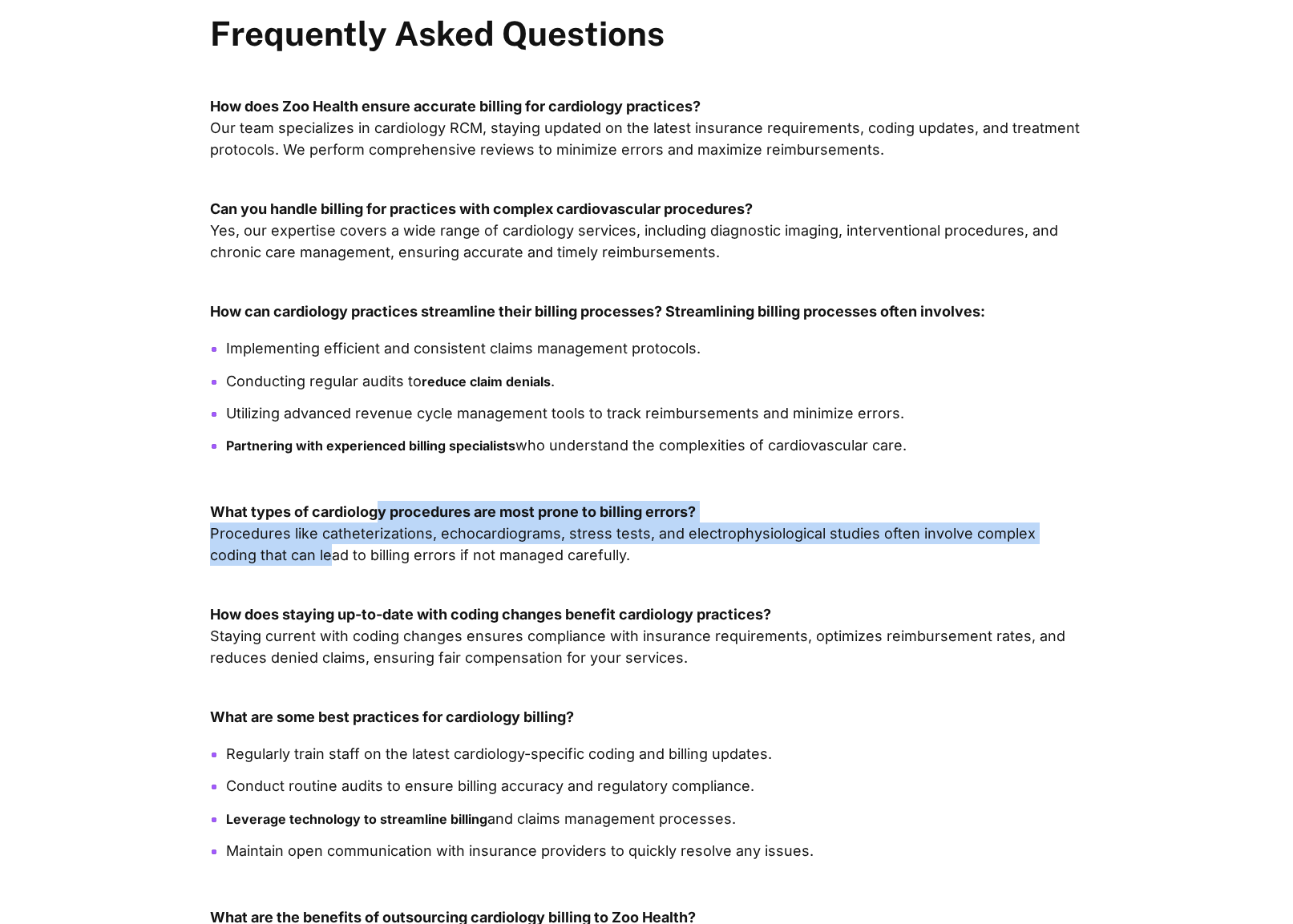 drag, startPoint x: 276, startPoint y: 578, endPoint x: 371, endPoint y: 539, distance: 102.69372 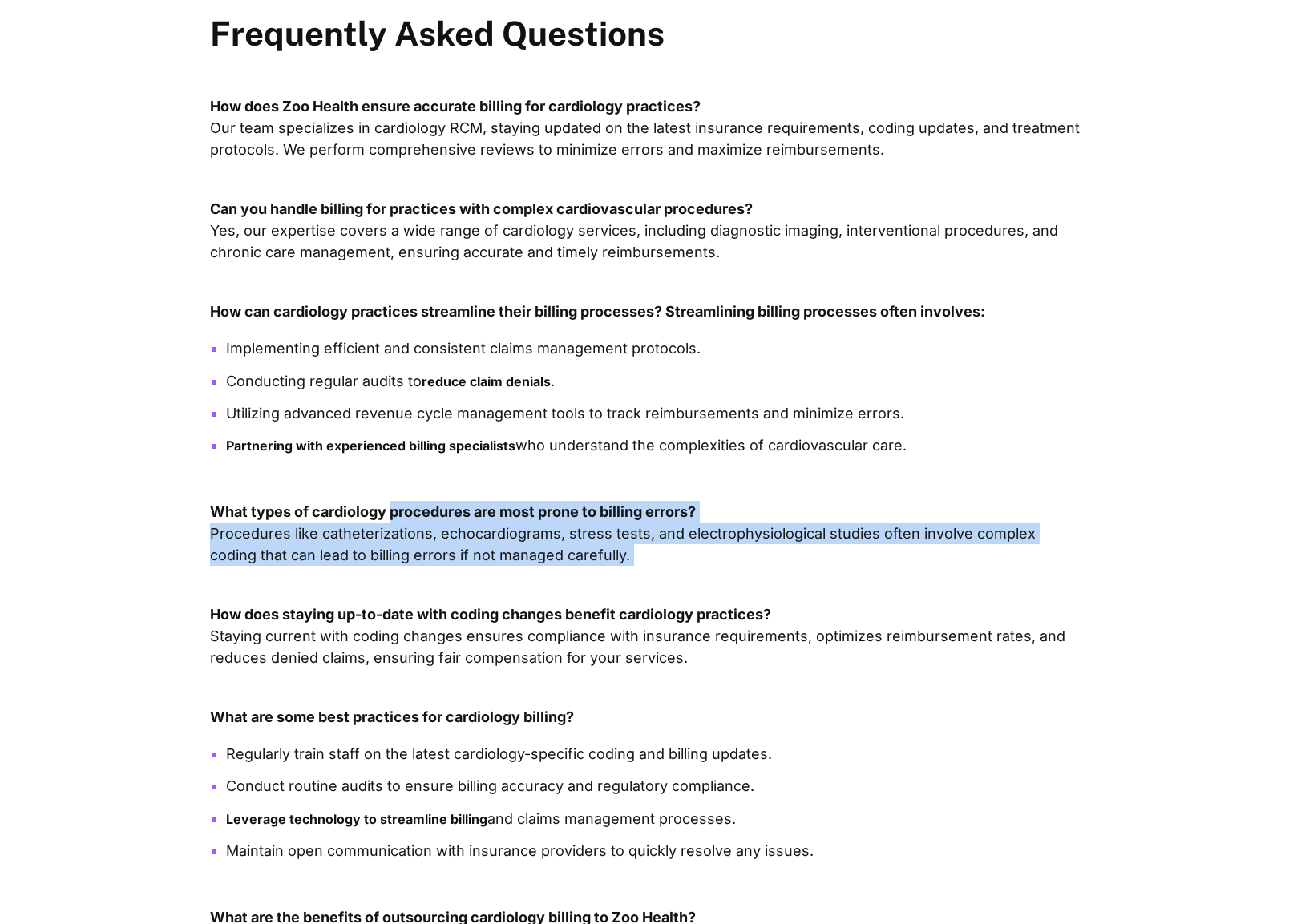 drag, startPoint x: 398, startPoint y: 586, endPoint x: 390, endPoint y: 532, distance: 54.58938 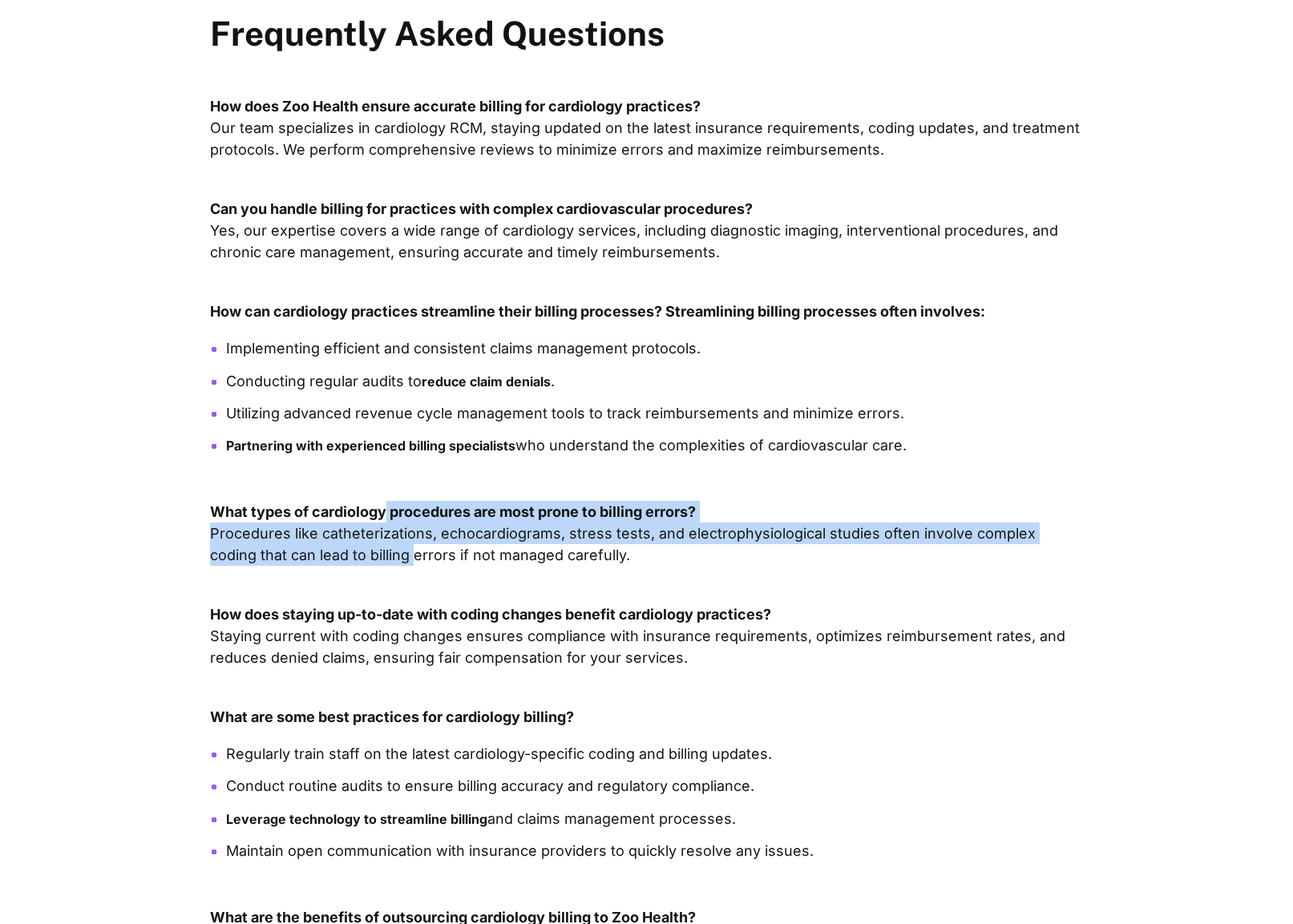 drag, startPoint x: 359, startPoint y: 567, endPoint x: 385, endPoint y: 524, distance: 50.24938 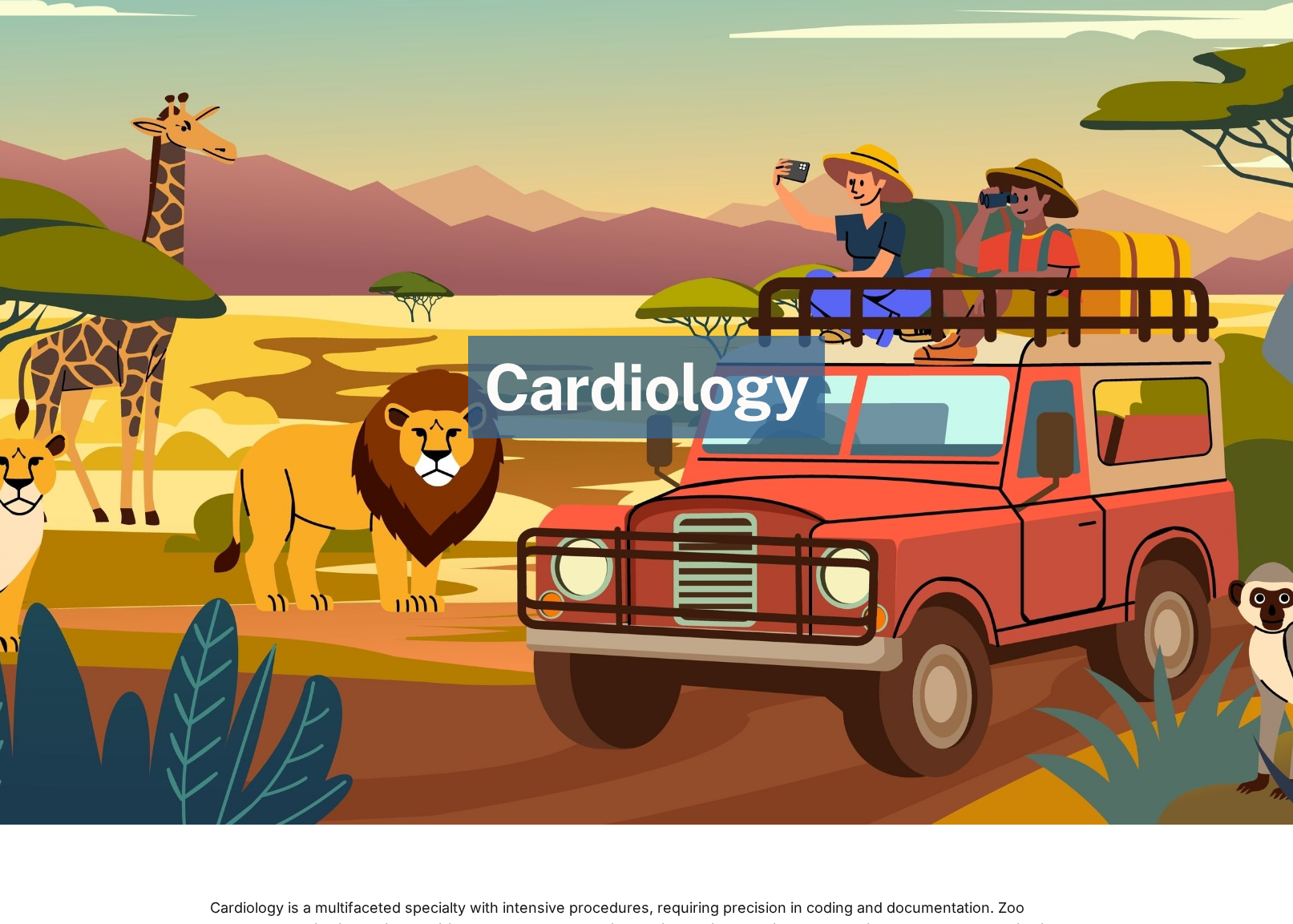 scroll, scrollTop: 0, scrollLeft: 0, axis: both 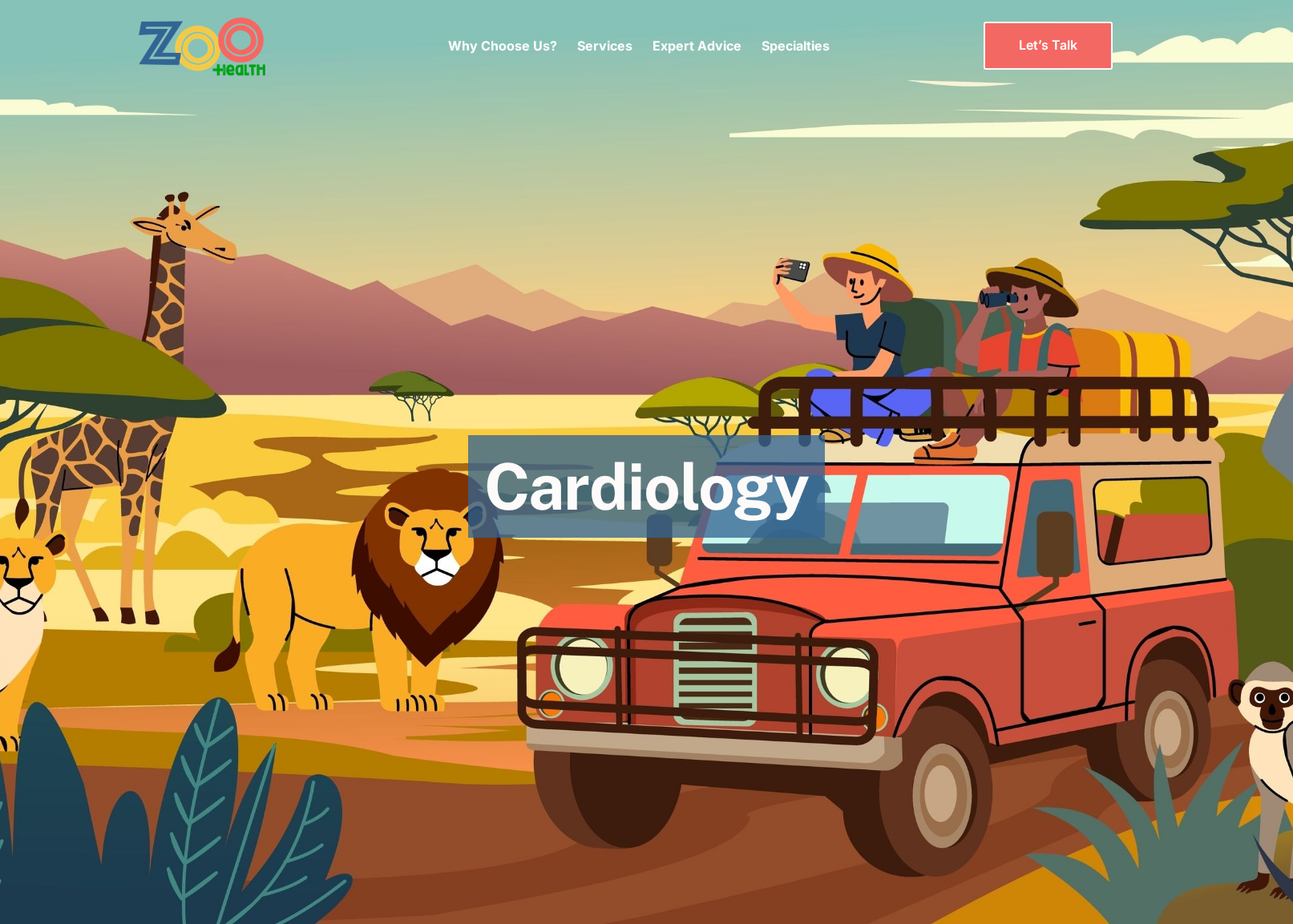 click on "Let’s Talk" at bounding box center [1048, 45] 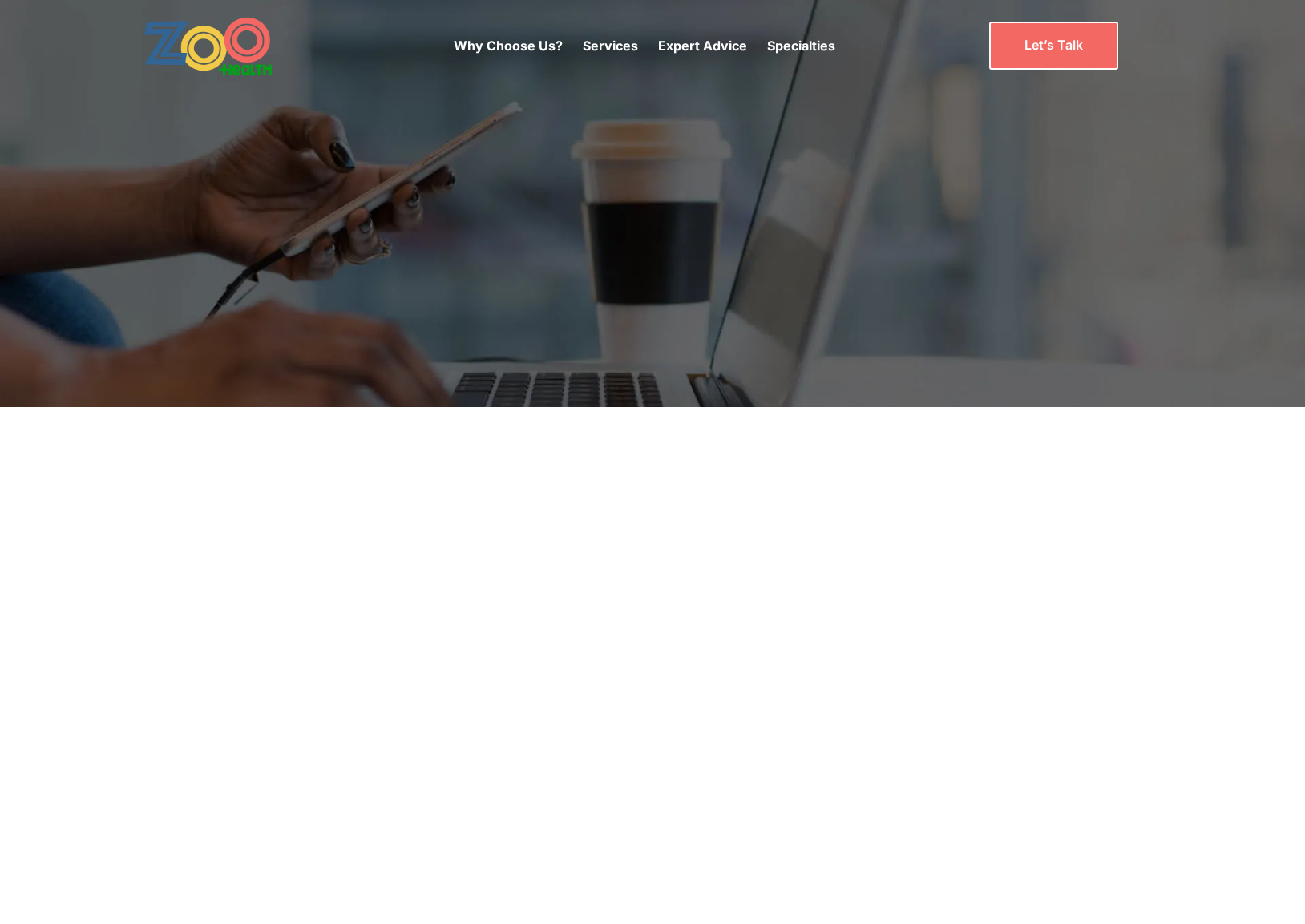 scroll, scrollTop: 0, scrollLeft: 0, axis: both 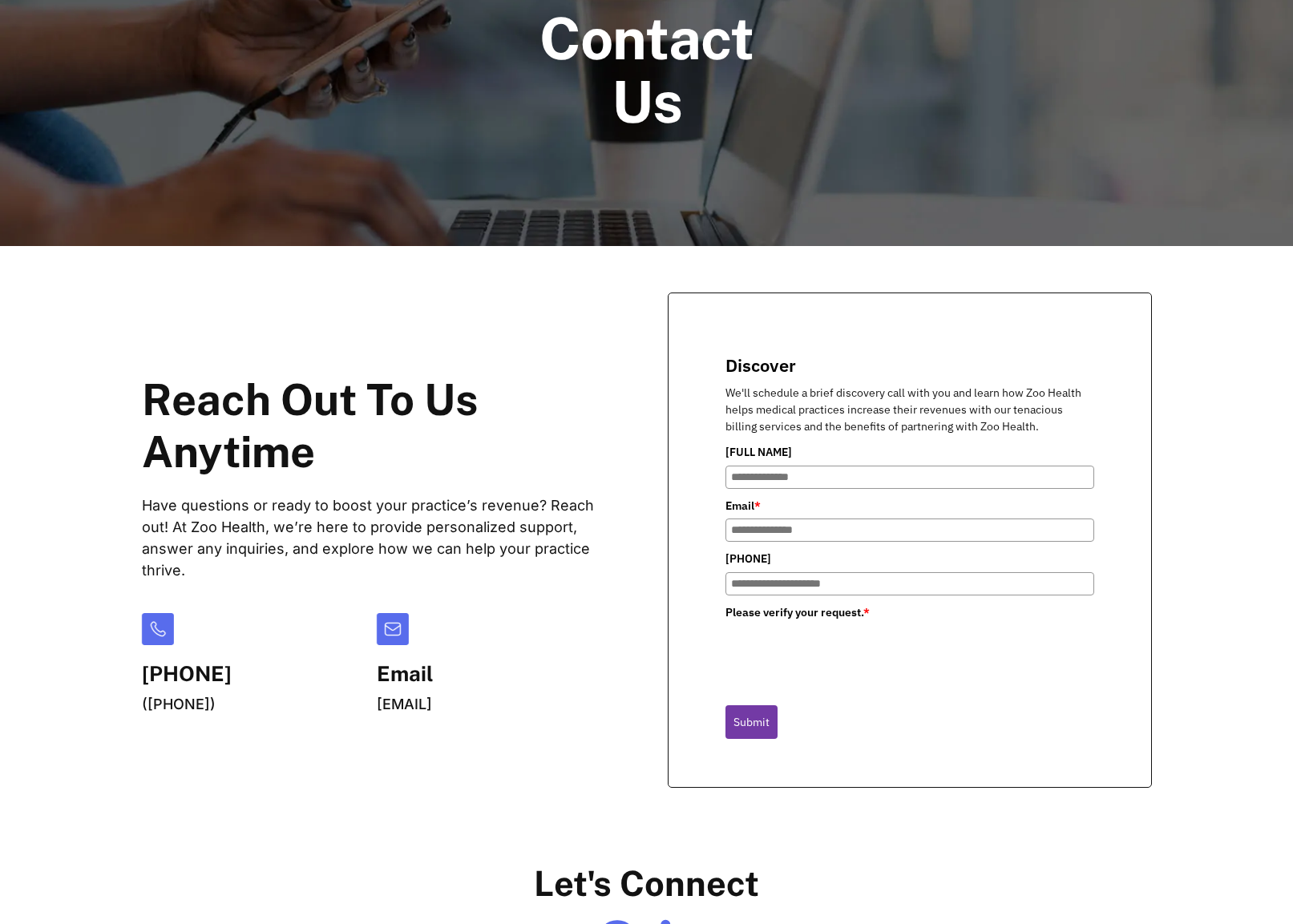click on "Full Name" at bounding box center [910, 477] 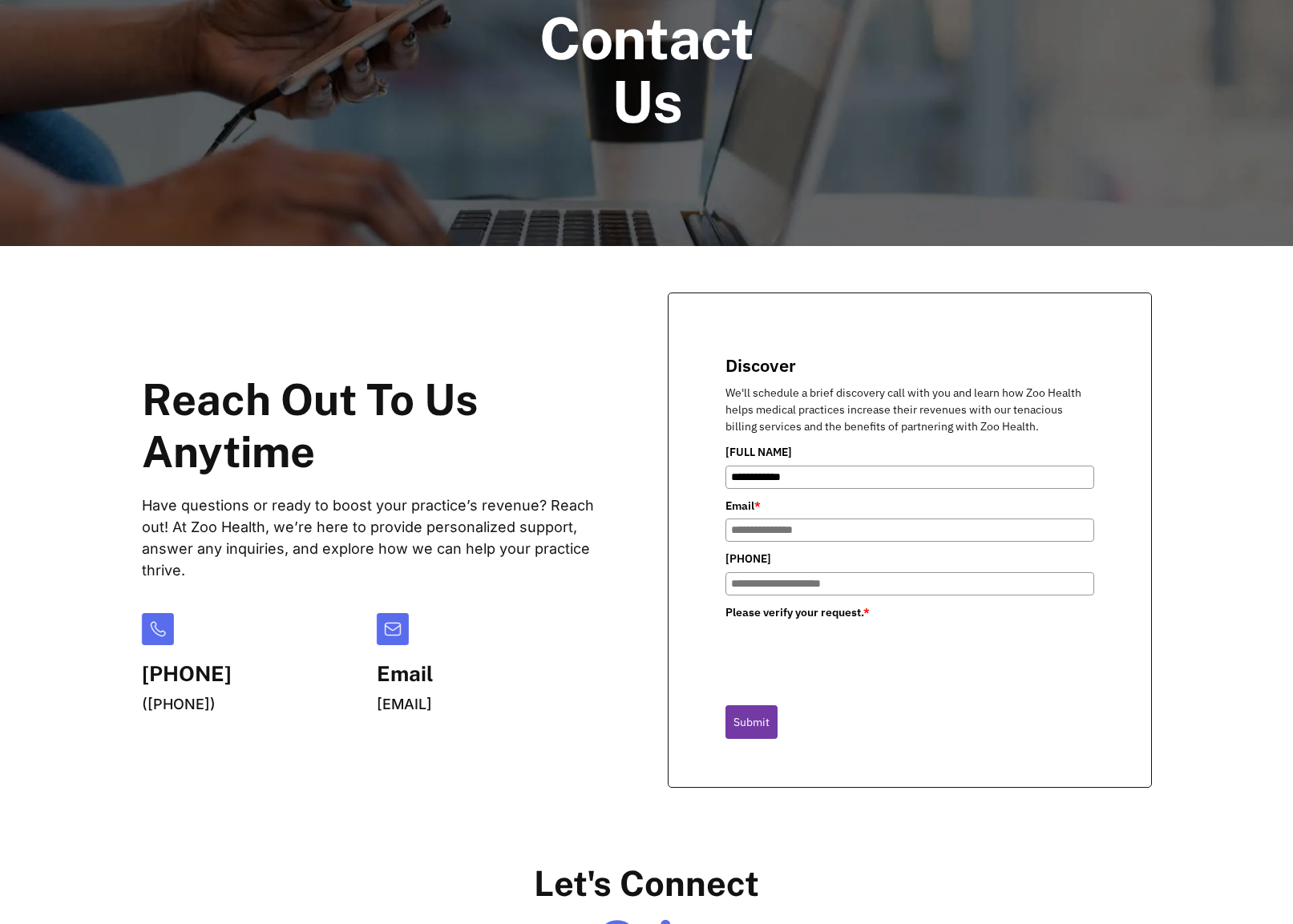type on "**********" 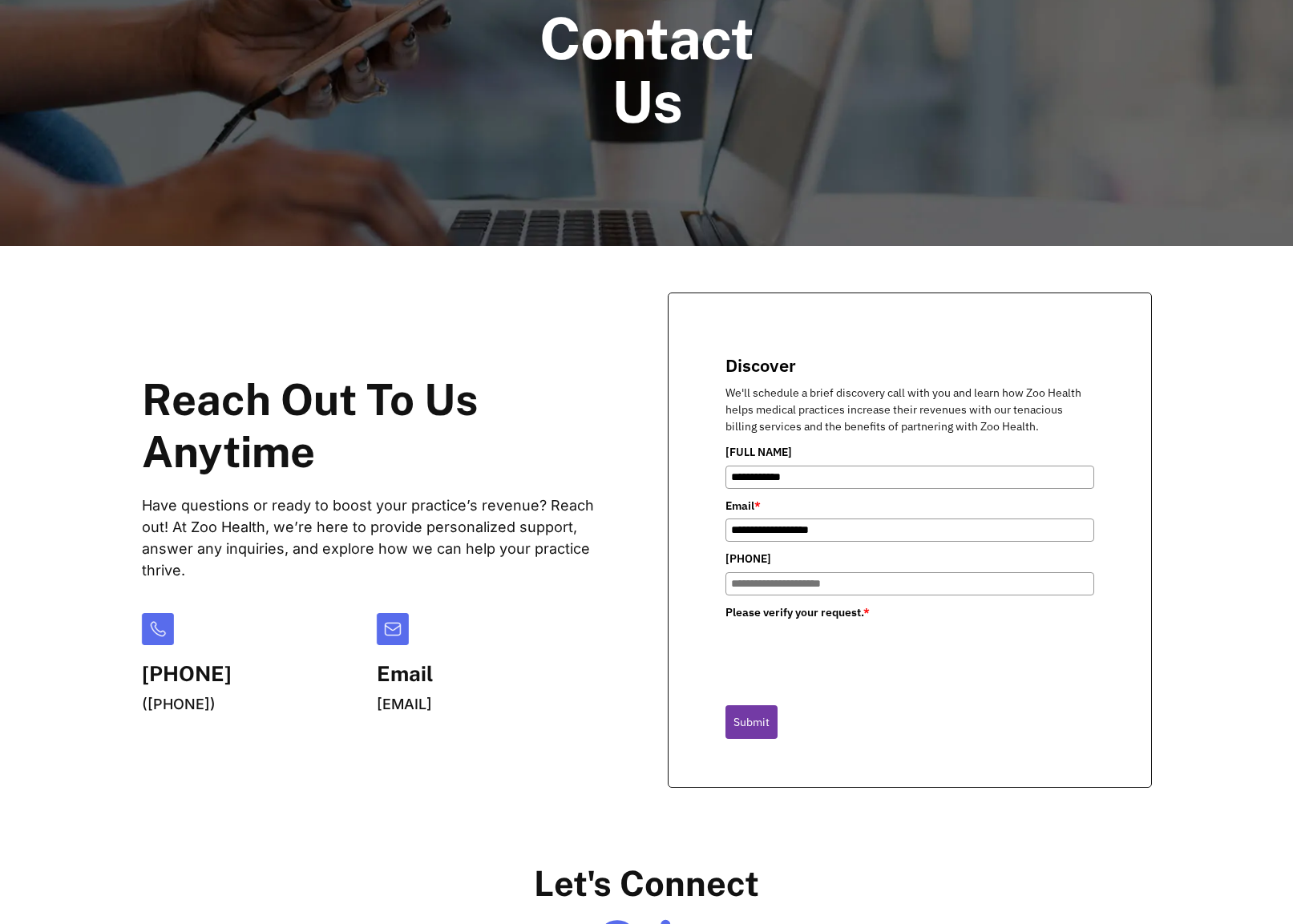 type on "**********" 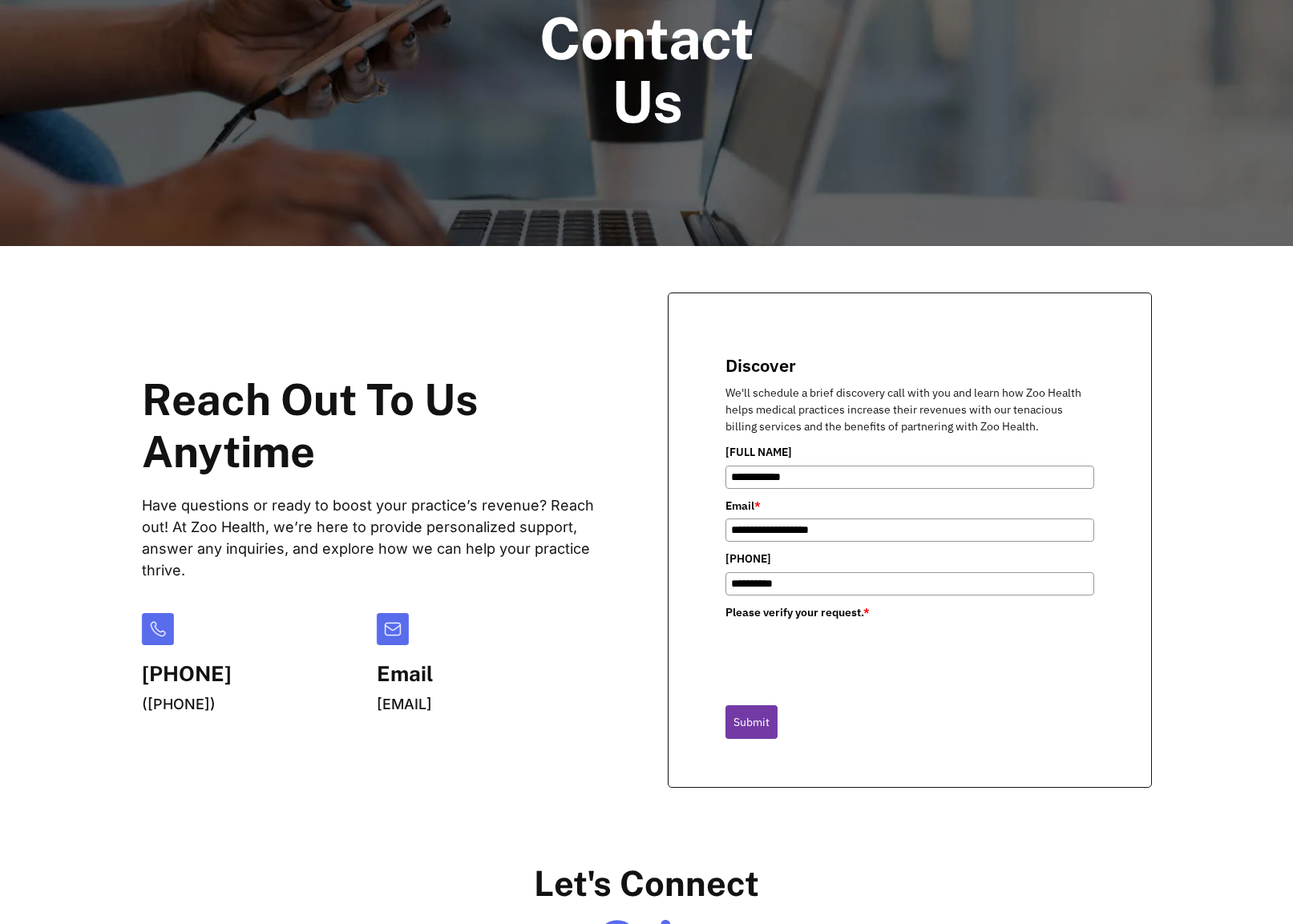 click on "Submit" at bounding box center [751, 722] 